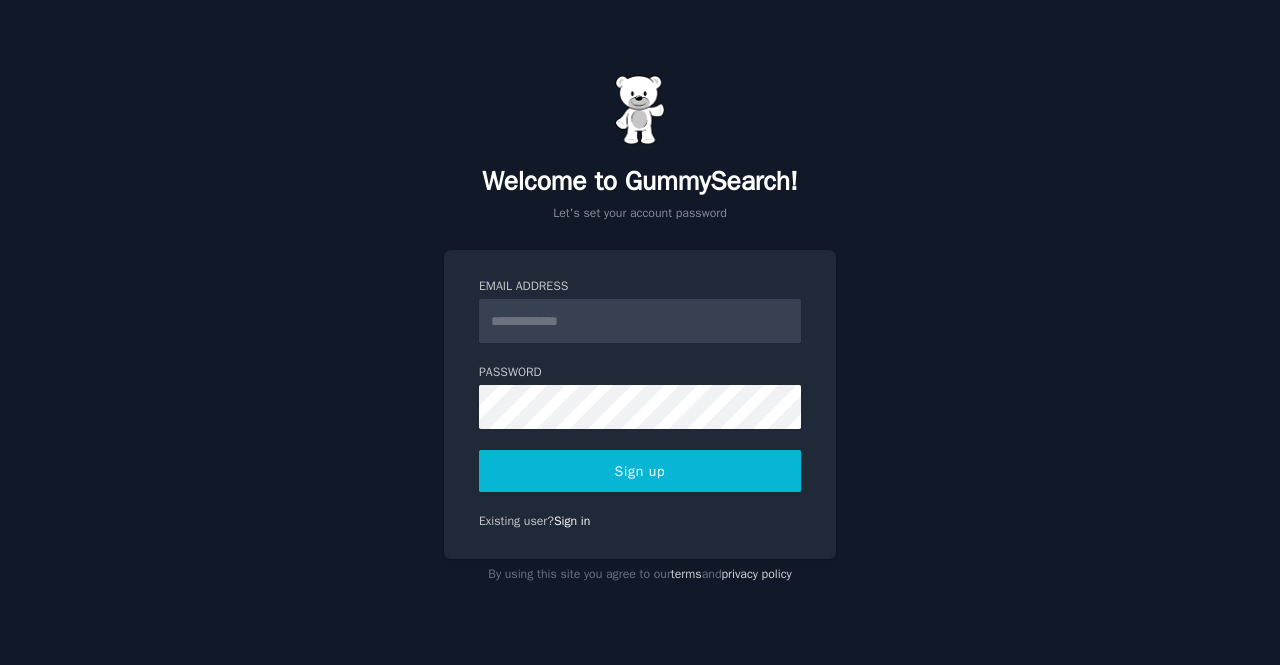 scroll, scrollTop: 0, scrollLeft: 0, axis: both 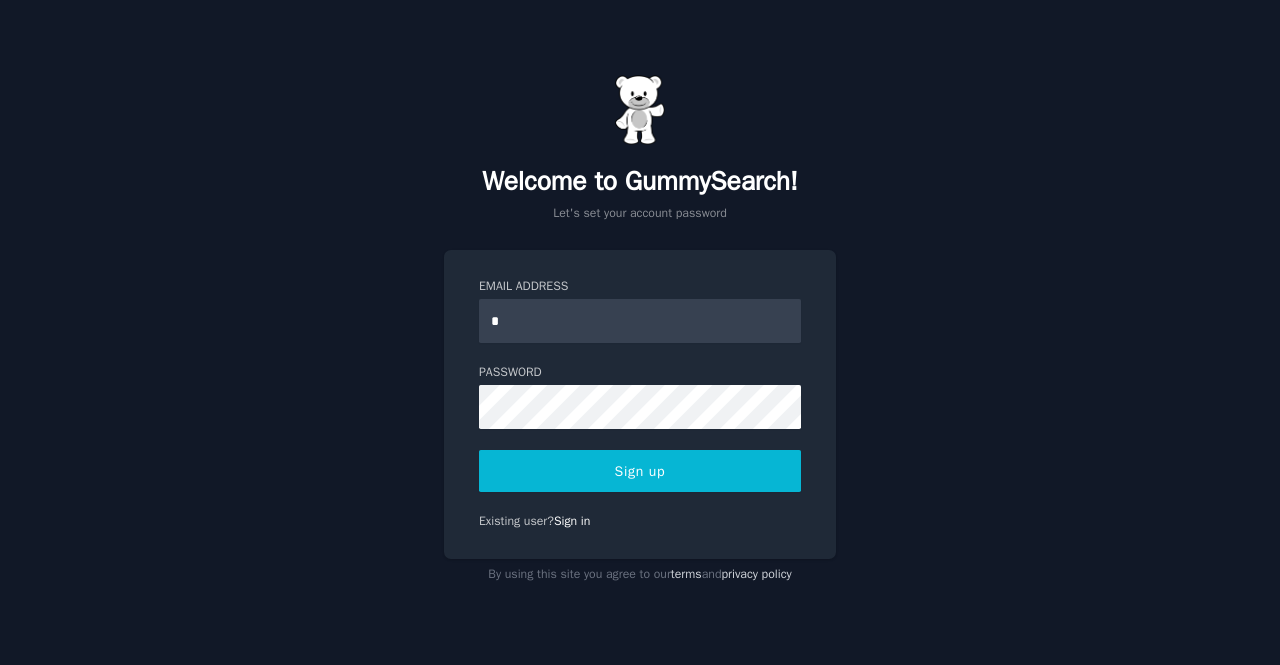 type on "**********" 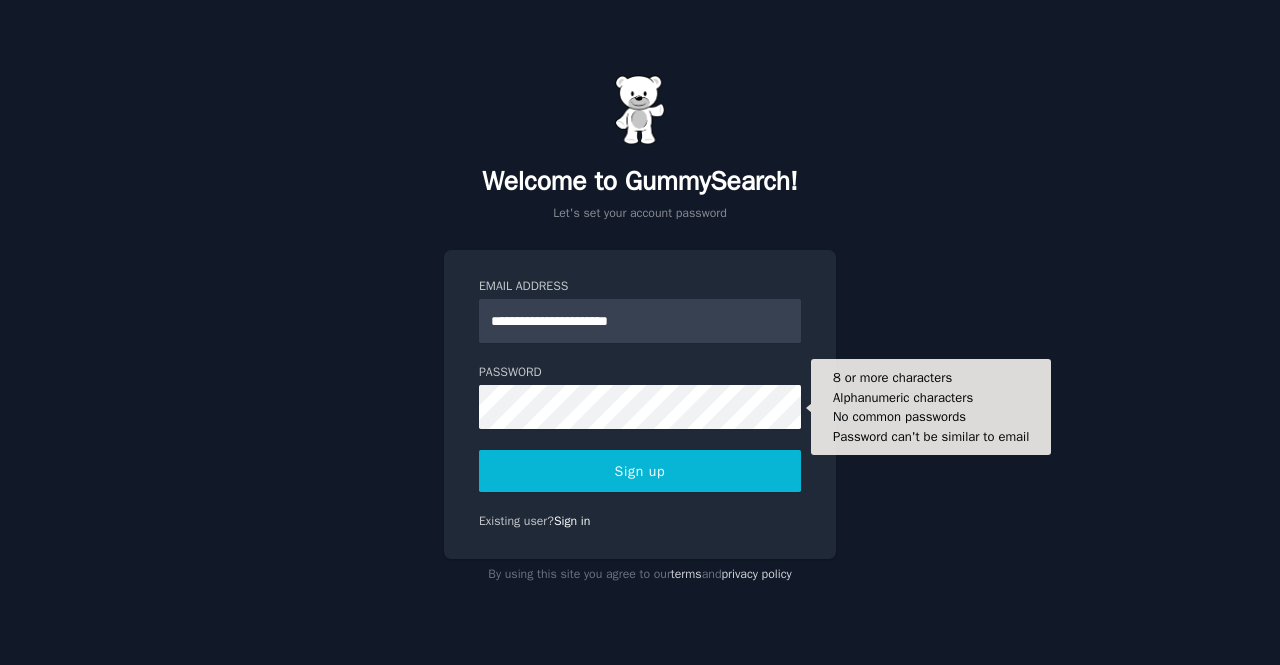 click on "Sign up" at bounding box center [640, 471] 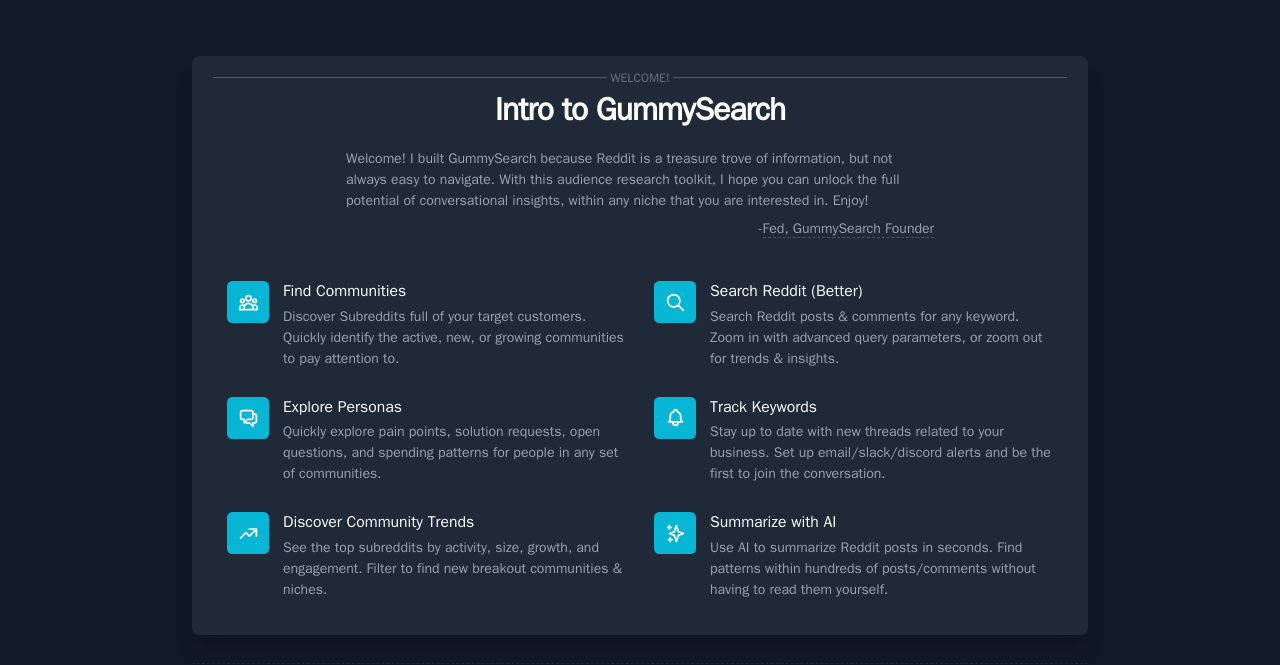 scroll, scrollTop: 0, scrollLeft: 0, axis: both 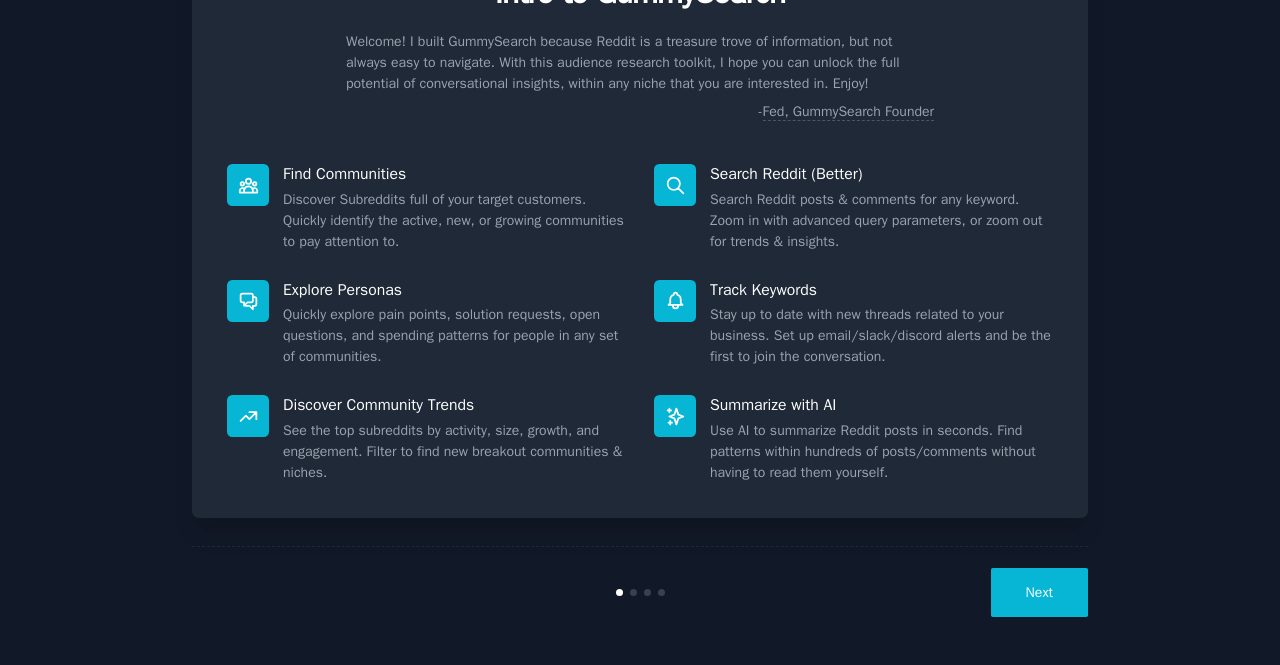 click on "Next" at bounding box center (1039, 592) 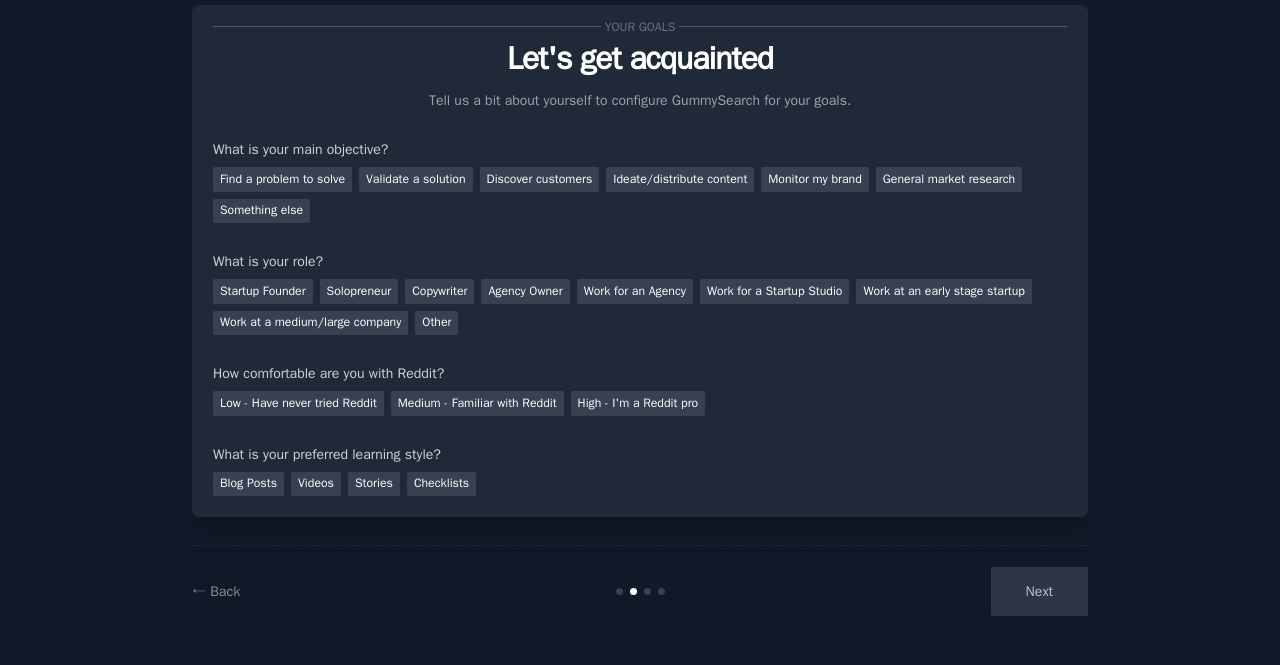scroll, scrollTop: 51, scrollLeft: 0, axis: vertical 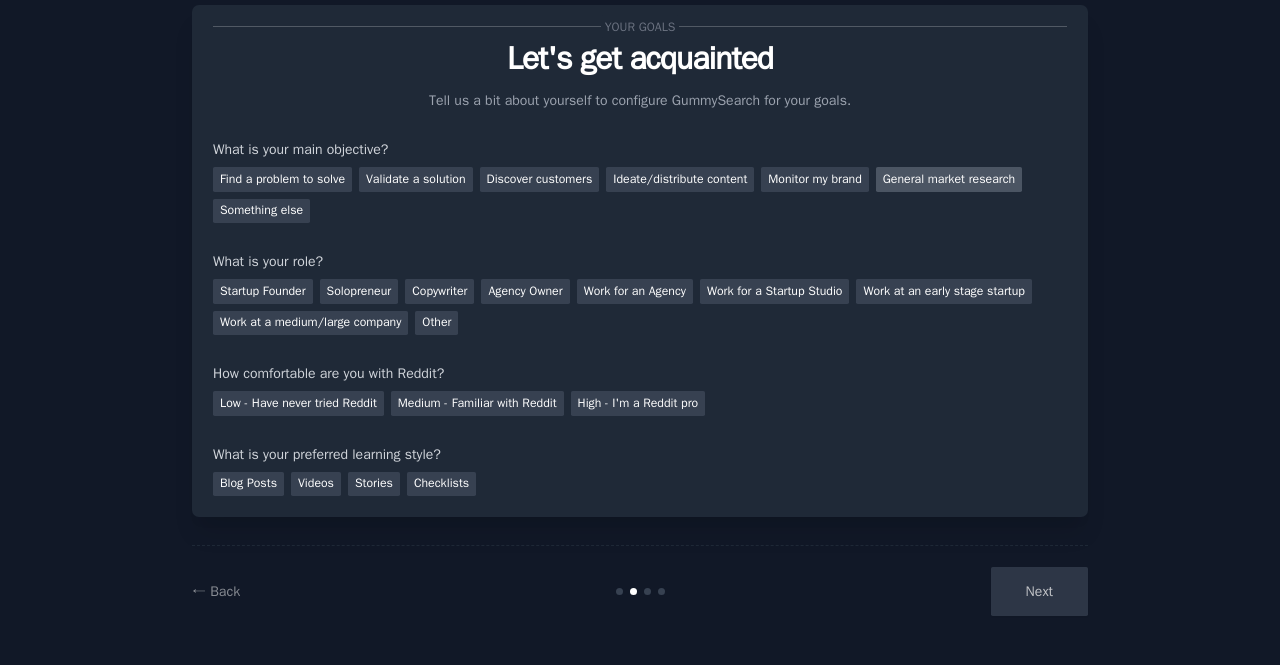 click on "General market research" at bounding box center [949, 179] 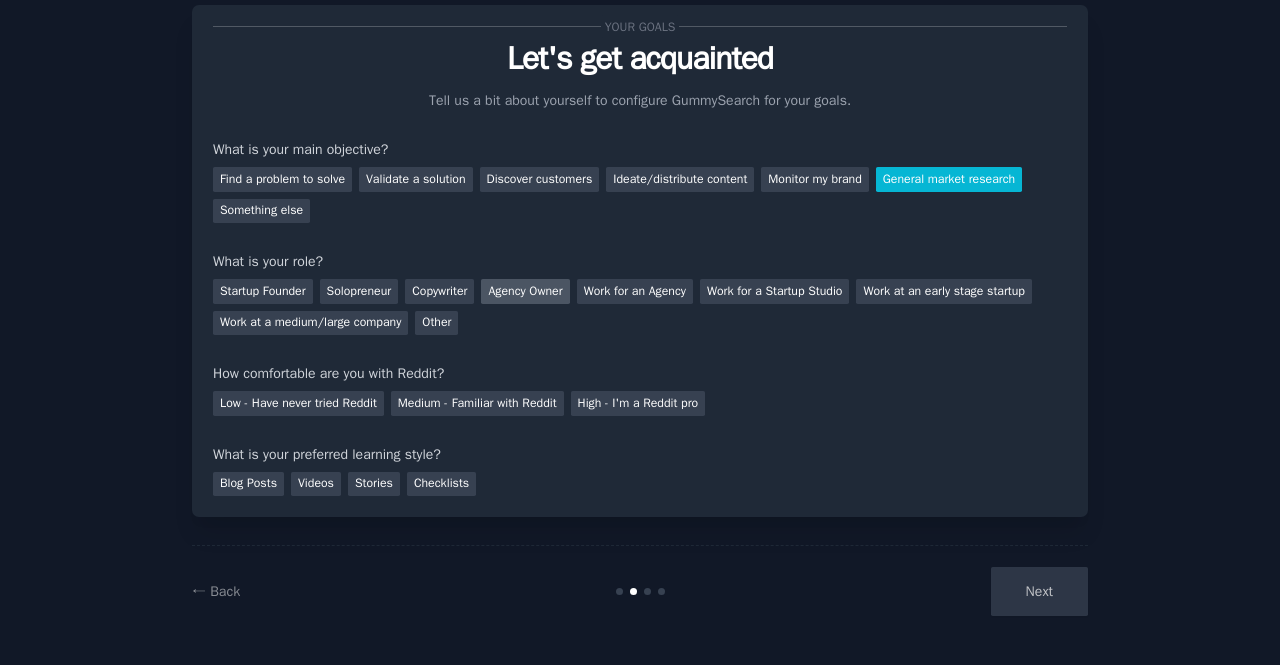 click on "Agency Owner" at bounding box center [525, 291] 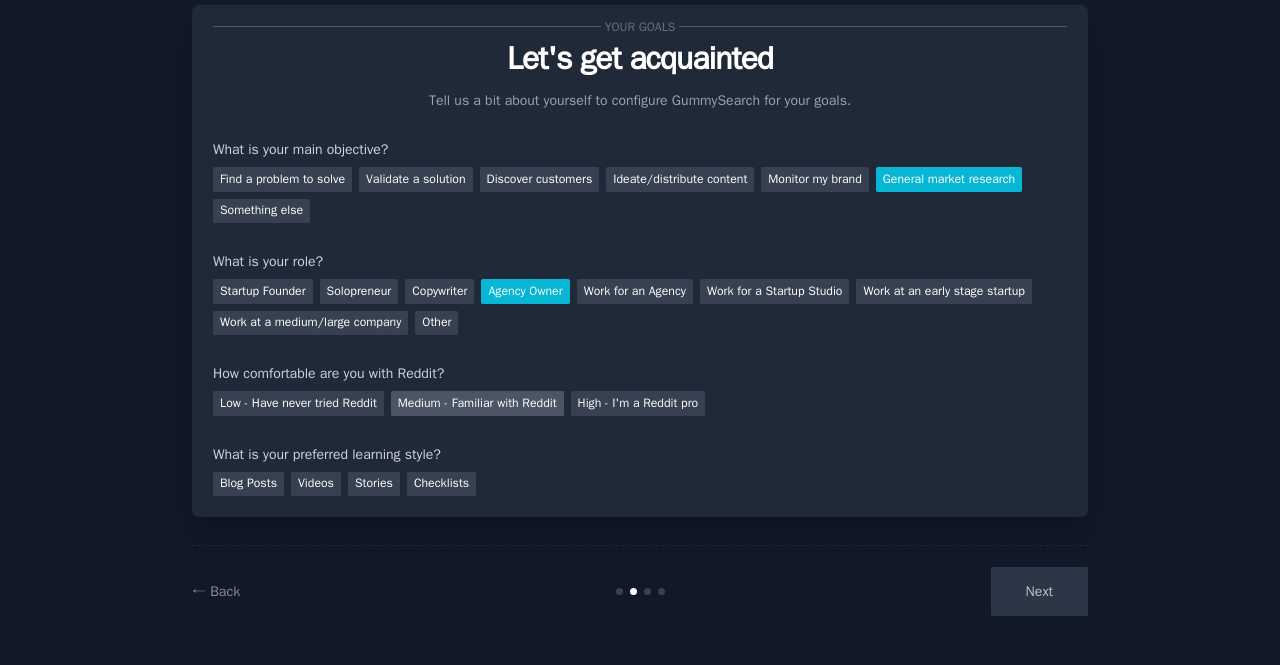 click on "Medium - Familiar with Reddit" at bounding box center [477, 403] 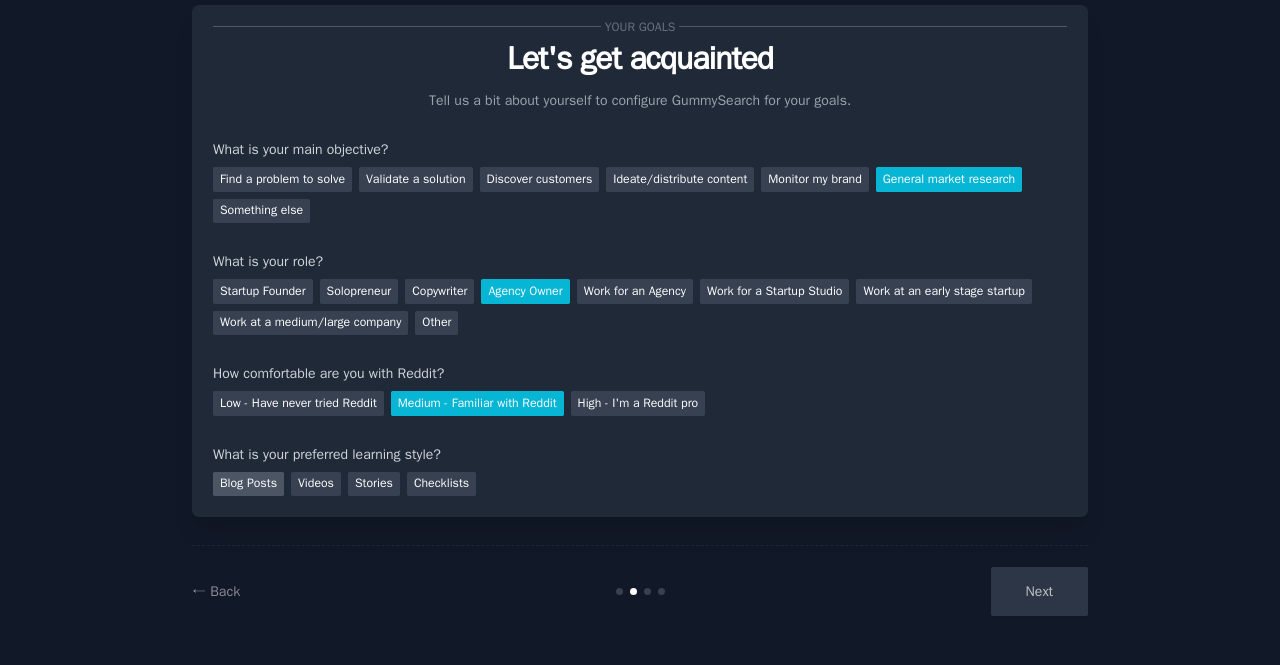 click on "Blog Posts" at bounding box center [248, 484] 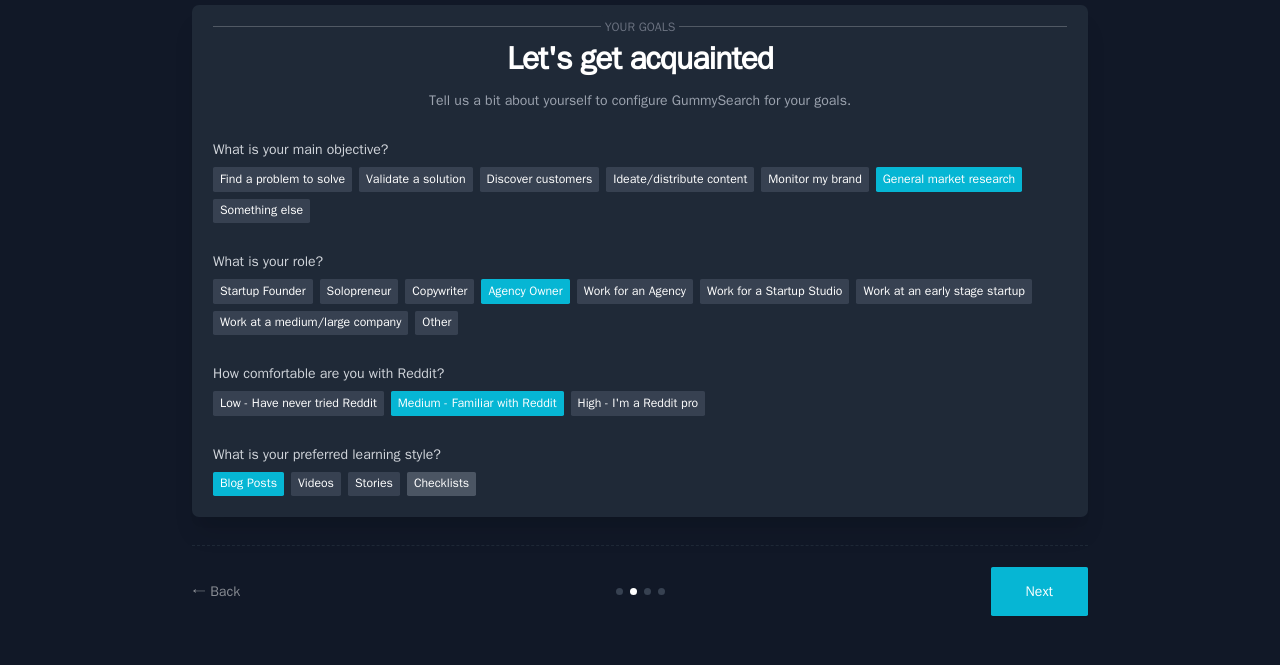 click on "Checklists" at bounding box center [441, 484] 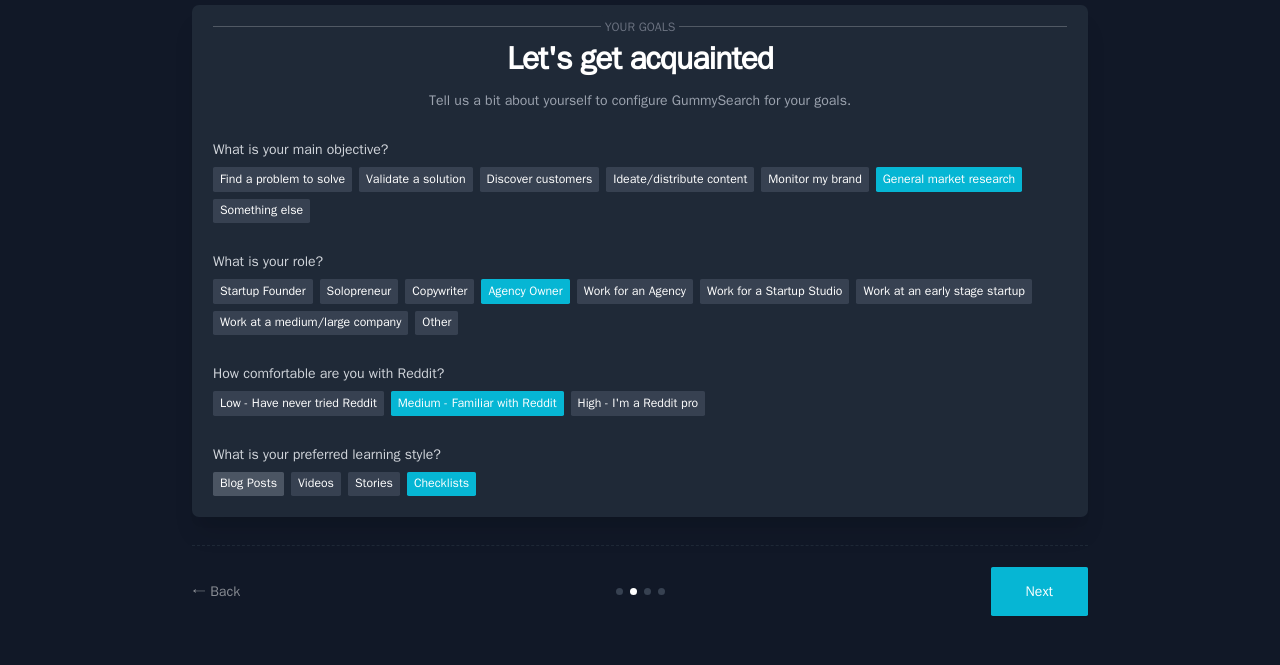 click on "Blog Posts" at bounding box center [248, 484] 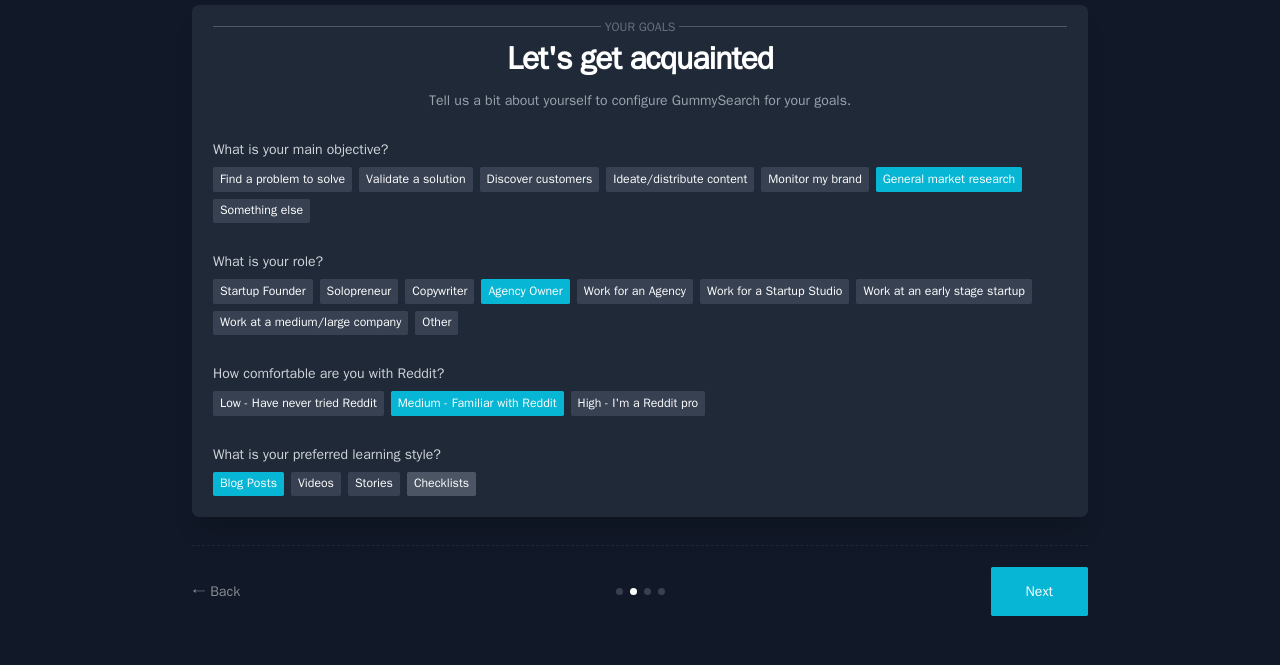 click on "Checklists" at bounding box center [441, 484] 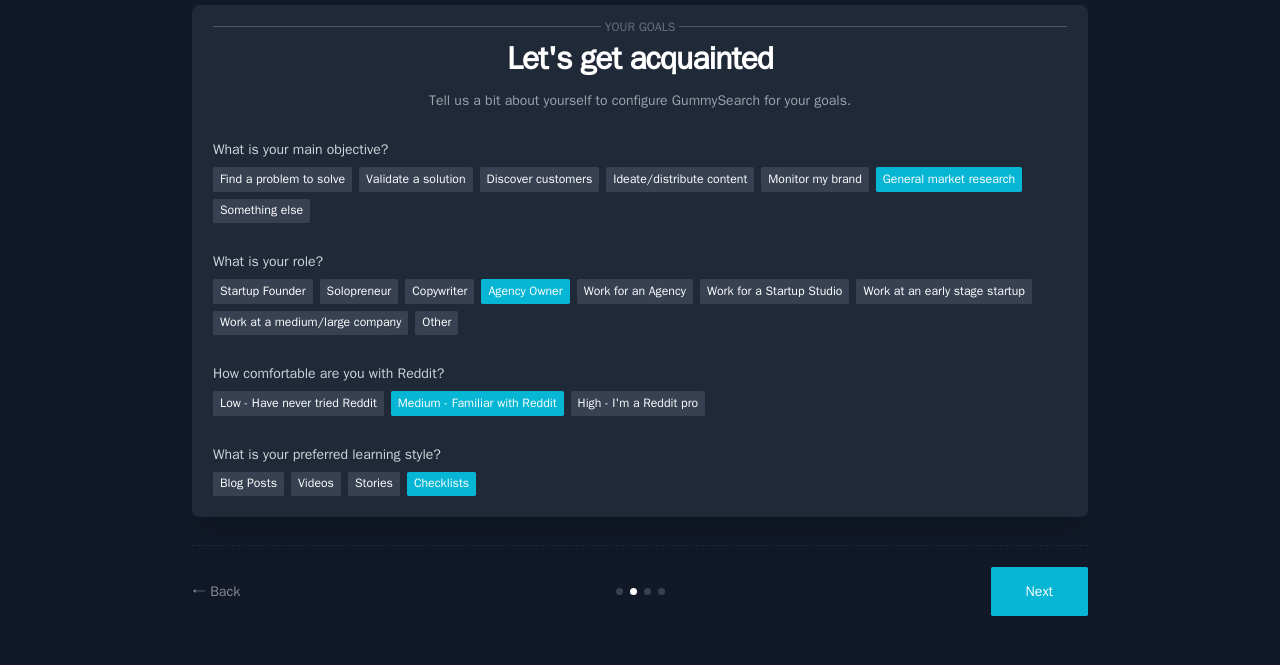 click on "Next" at bounding box center [1039, 591] 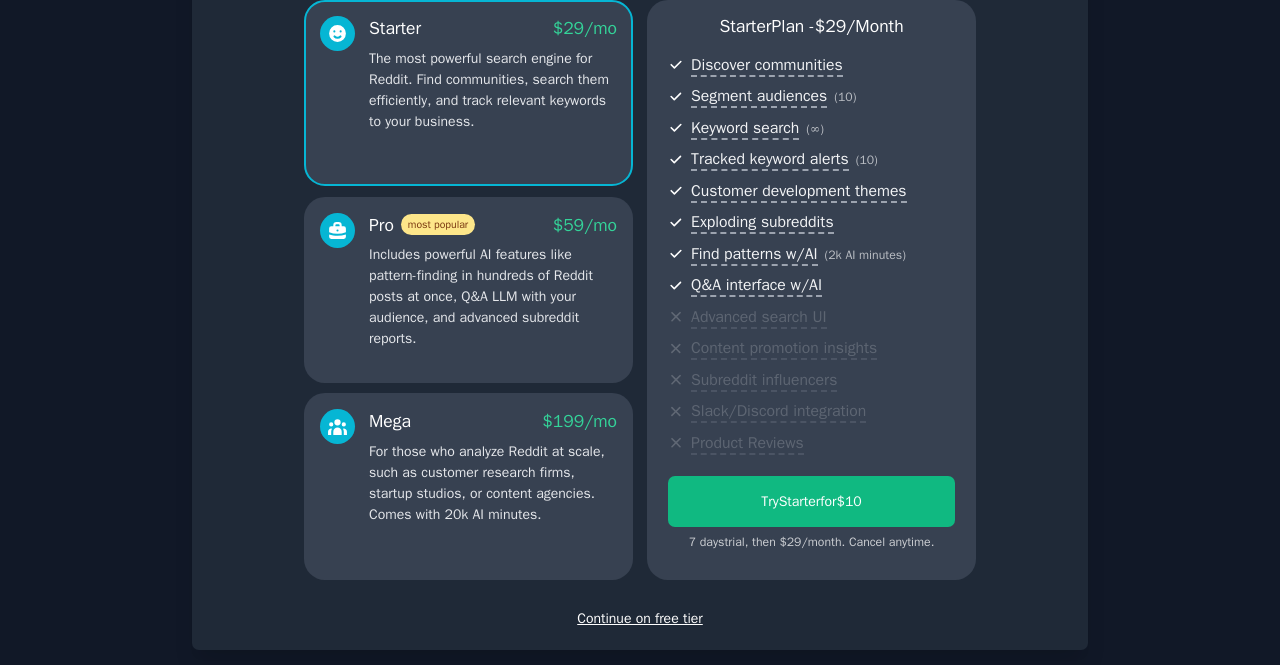 scroll, scrollTop: 178, scrollLeft: 0, axis: vertical 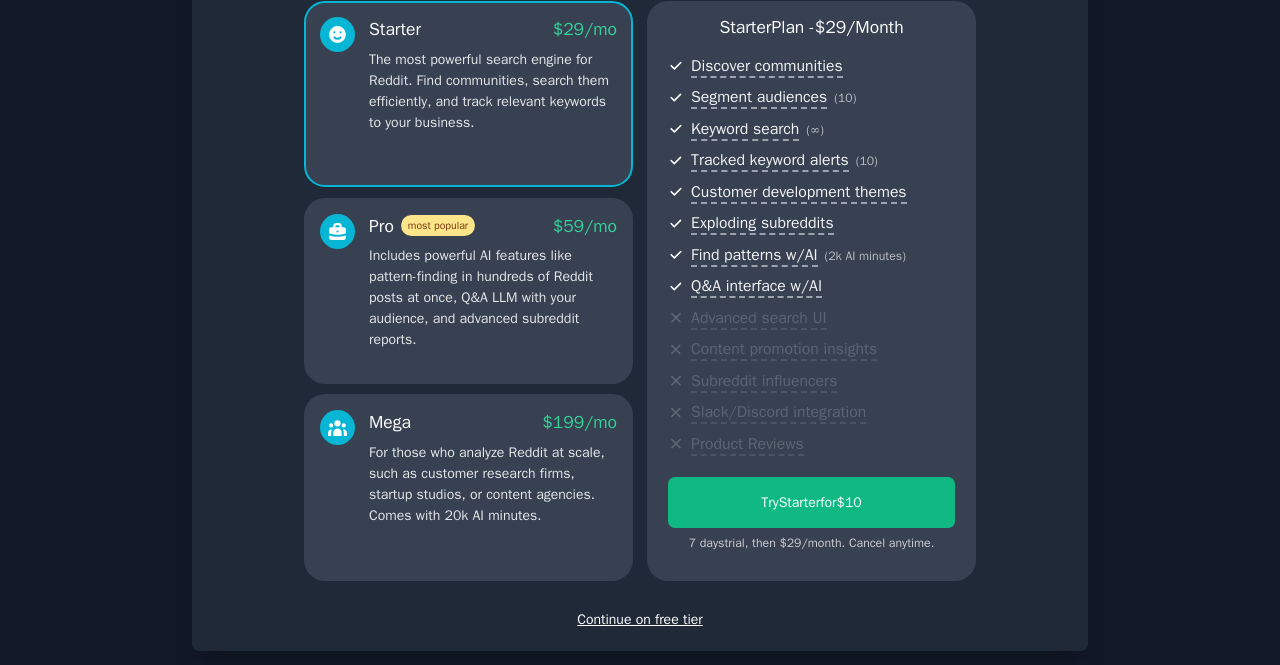 click on "Continue on free tier" at bounding box center [640, 619] 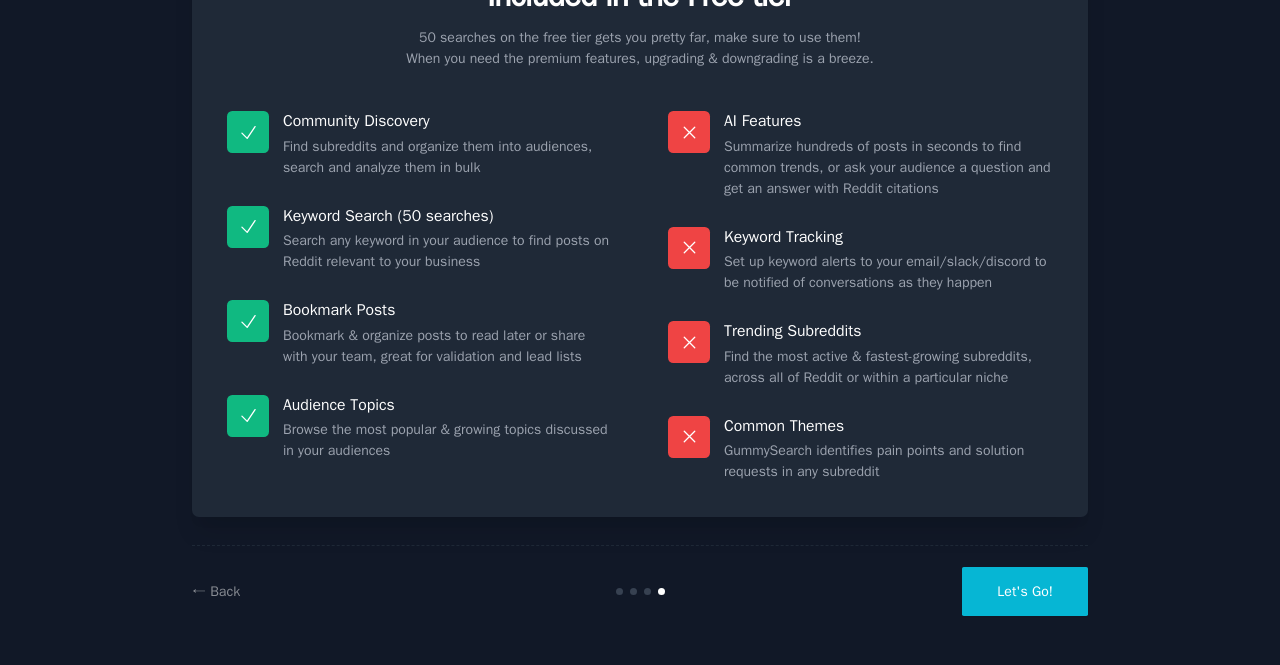 scroll, scrollTop: 114, scrollLeft: 0, axis: vertical 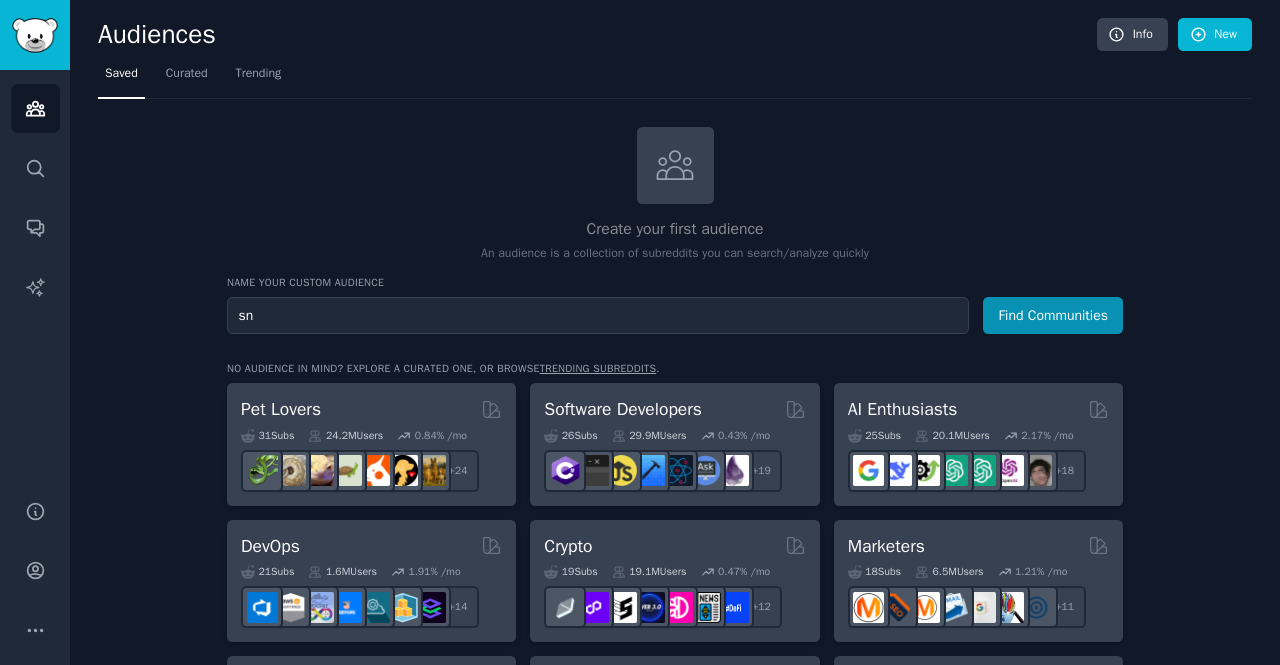 type on "s" 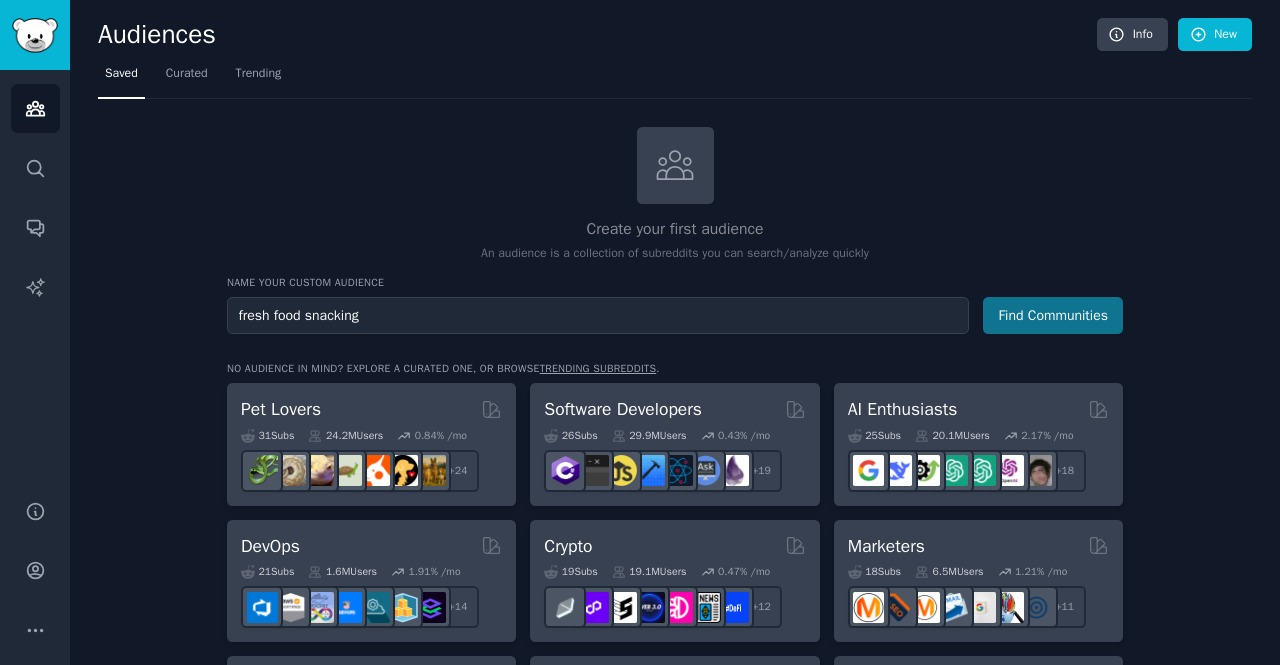 type on "fresh food snacking" 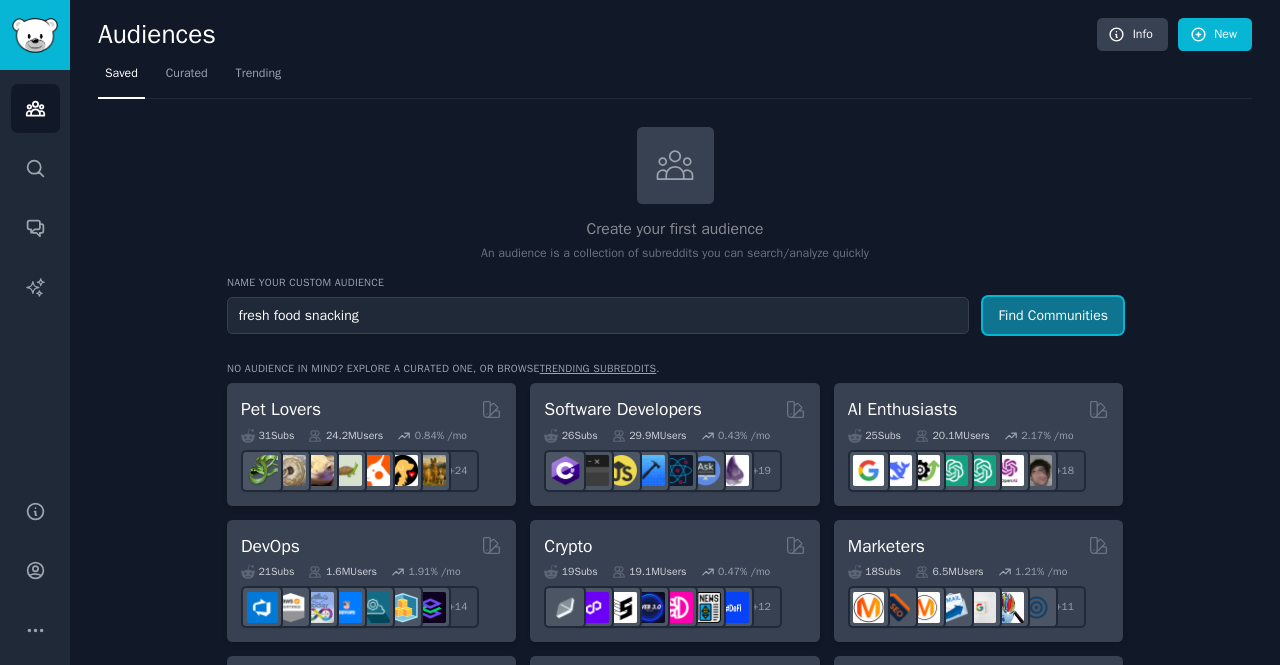 click on "Find Communities" at bounding box center (1053, 315) 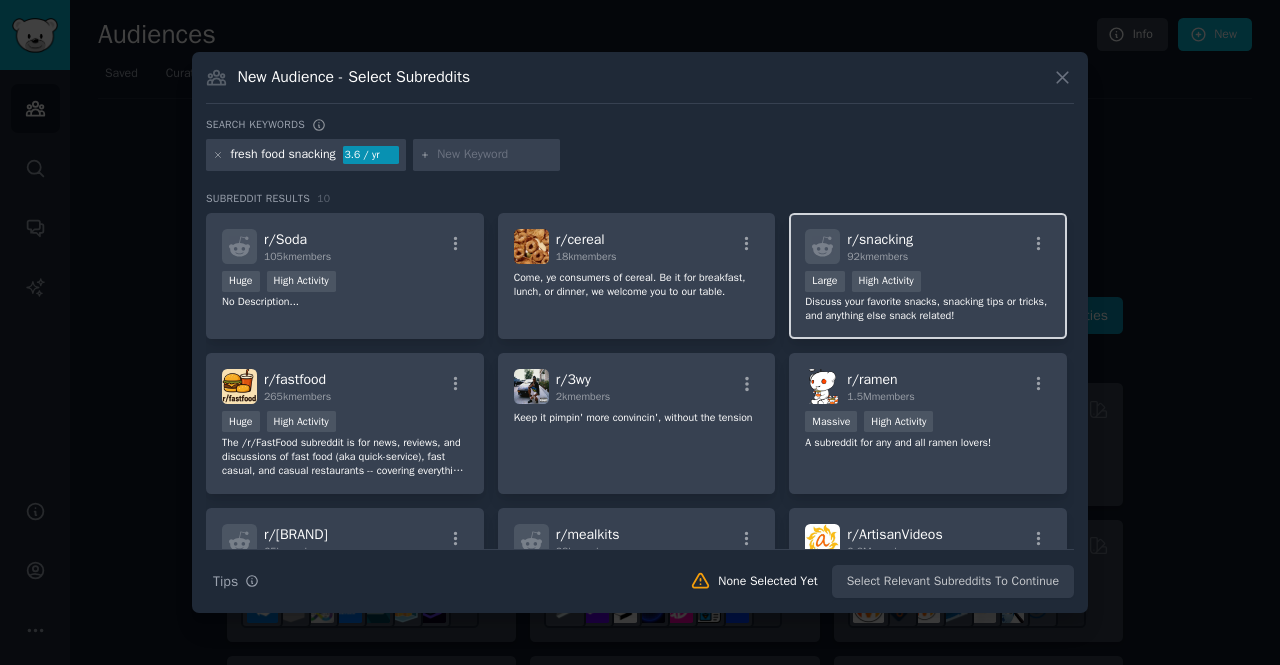click on "Large High Activity" at bounding box center [928, 283] 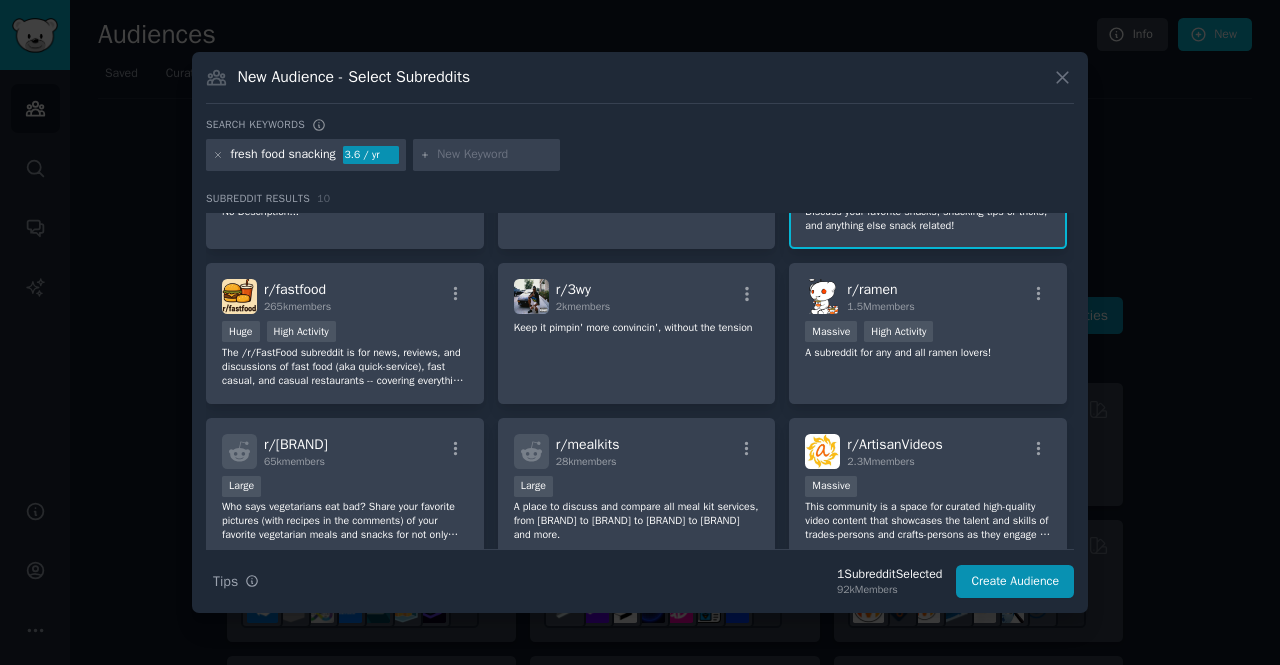 scroll, scrollTop: 87, scrollLeft: 0, axis: vertical 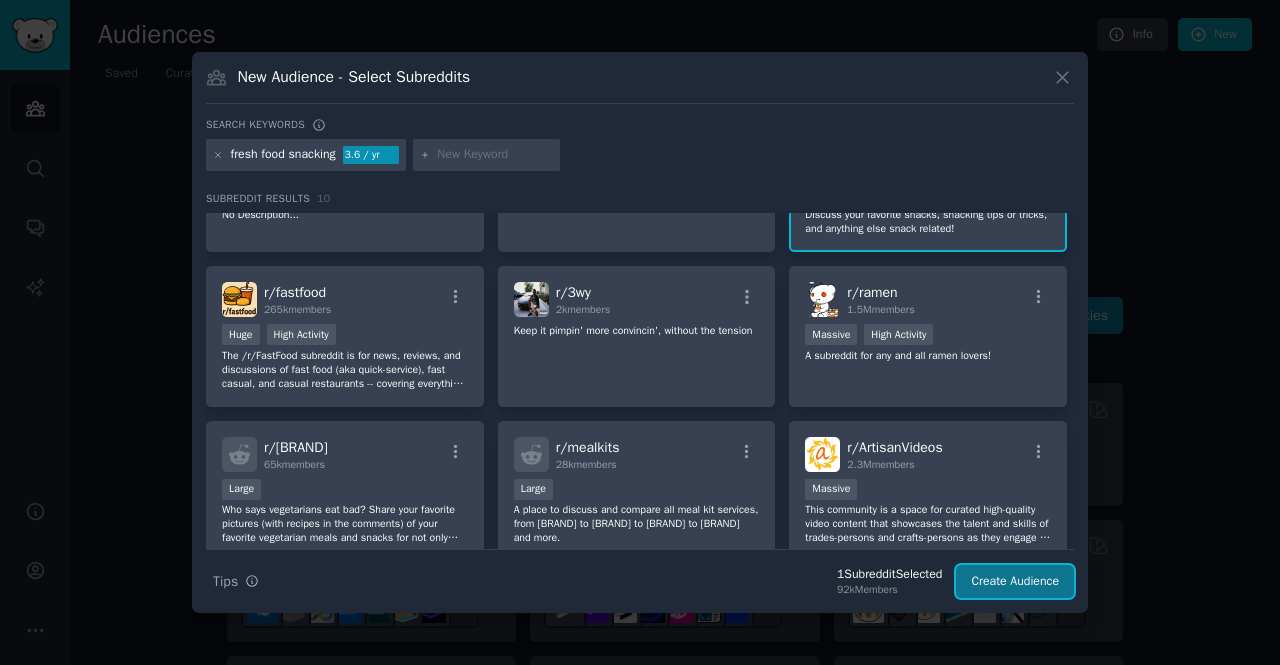 click on "Create Audience" at bounding box center [1015, 582] 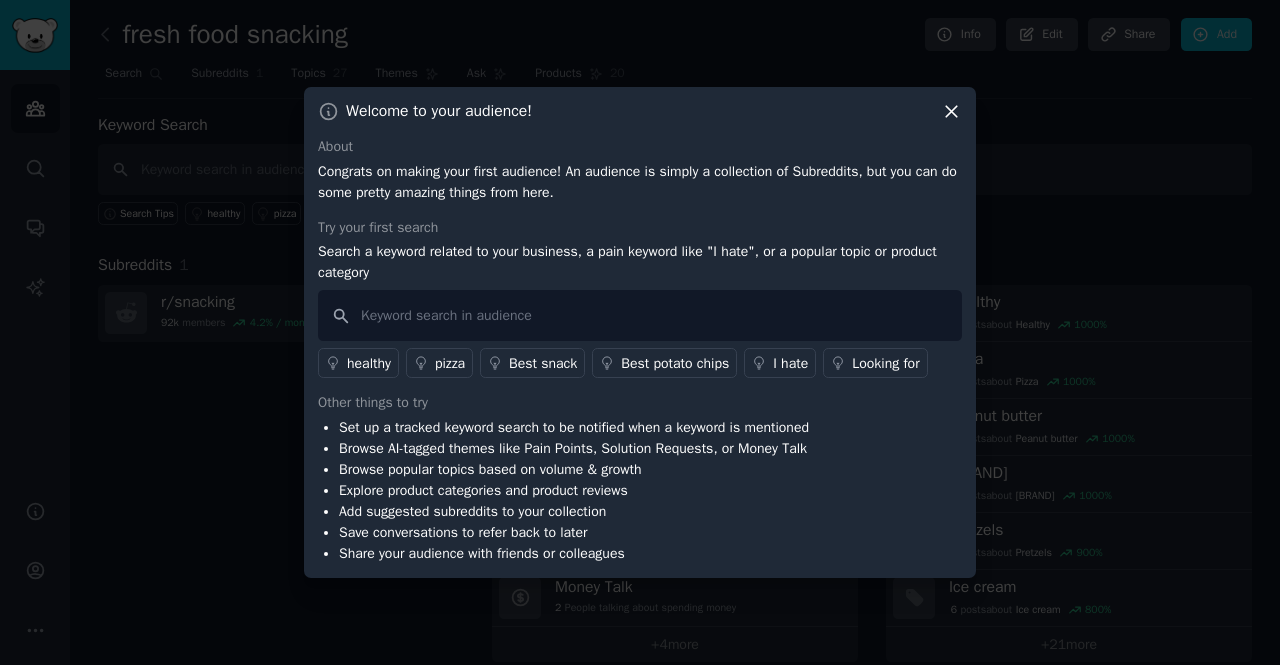 click on "healthy" at bounding box center (369, 363) 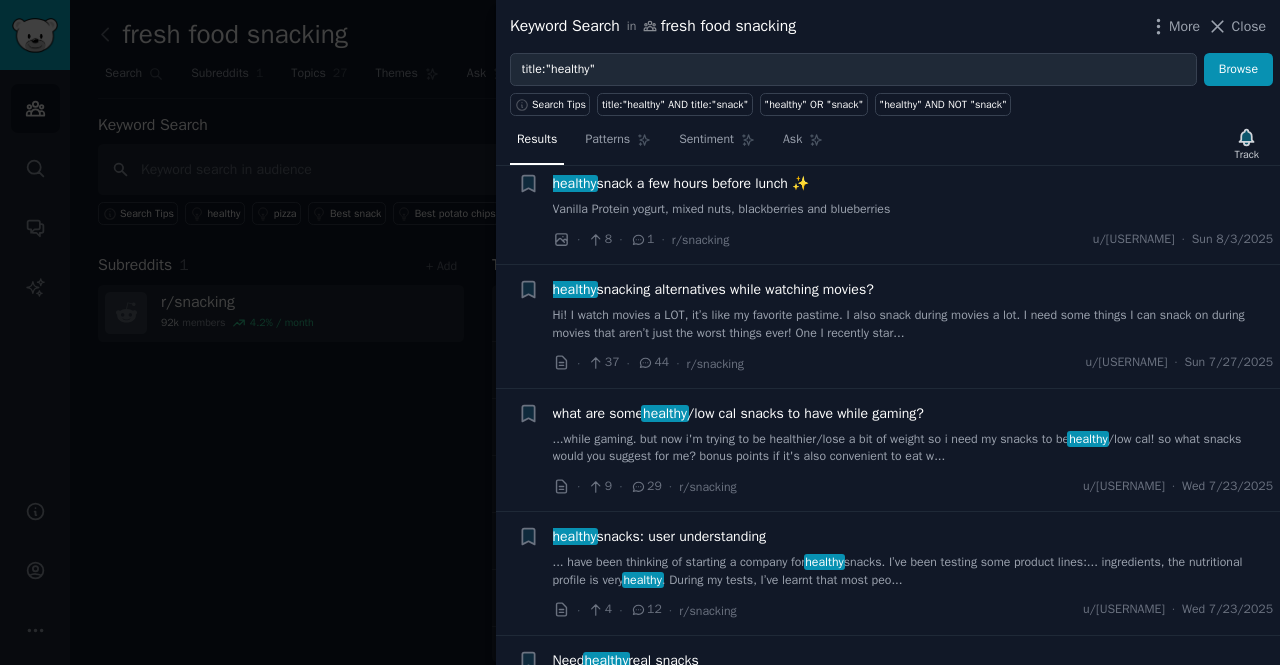scroll, scrollTop: 162, scrollLeft: 0, axis: vertical 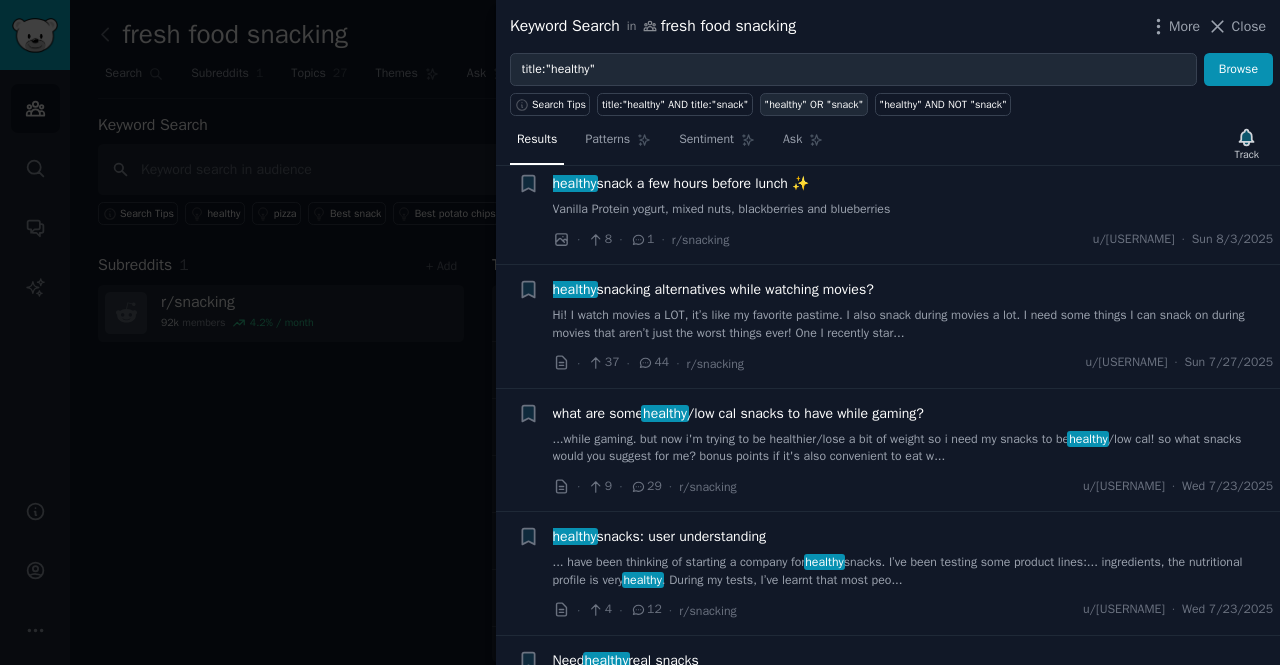 click on ""healthy" OR "snack"" at bounding box center (813, 105) 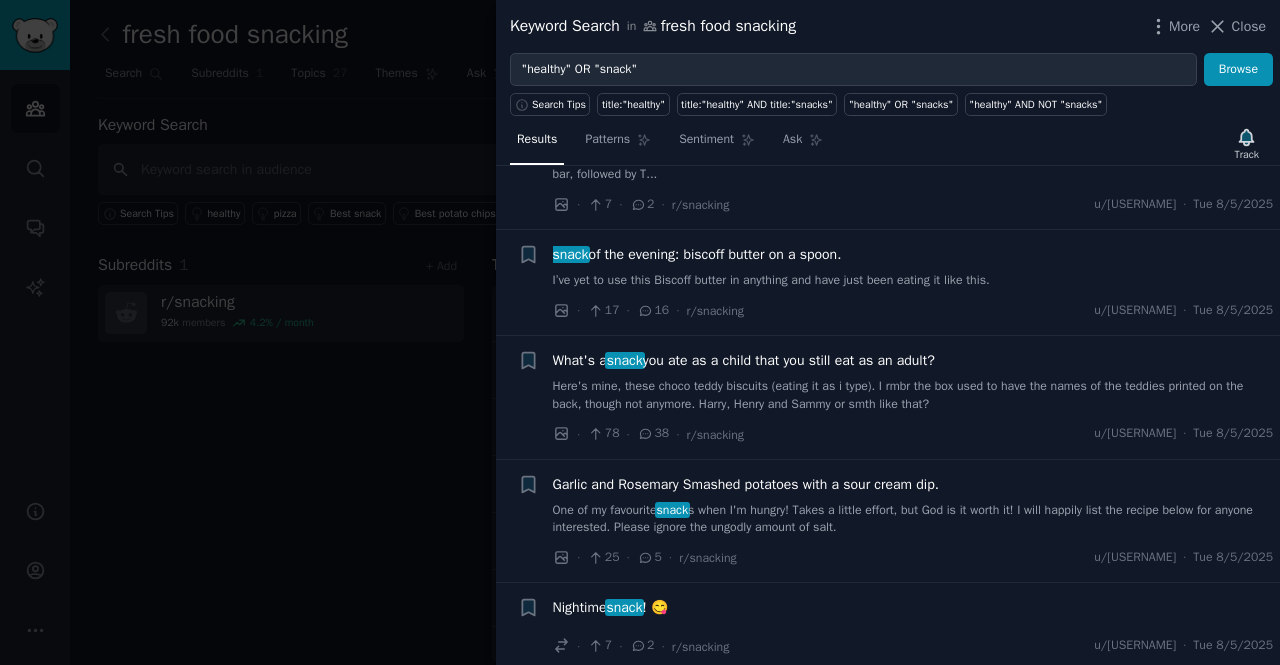 scroll, scrollTop: 0, scrollLeft: 0, axis: both 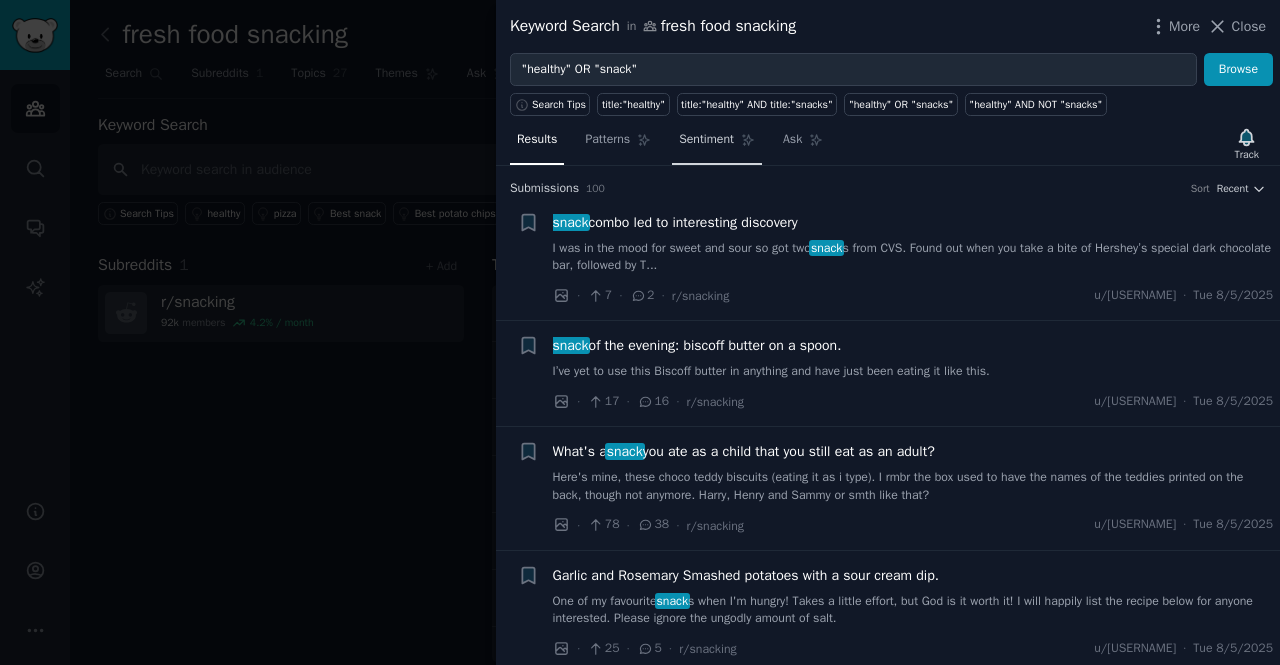 click on "Sentiment" at bounding box center [706, 140] 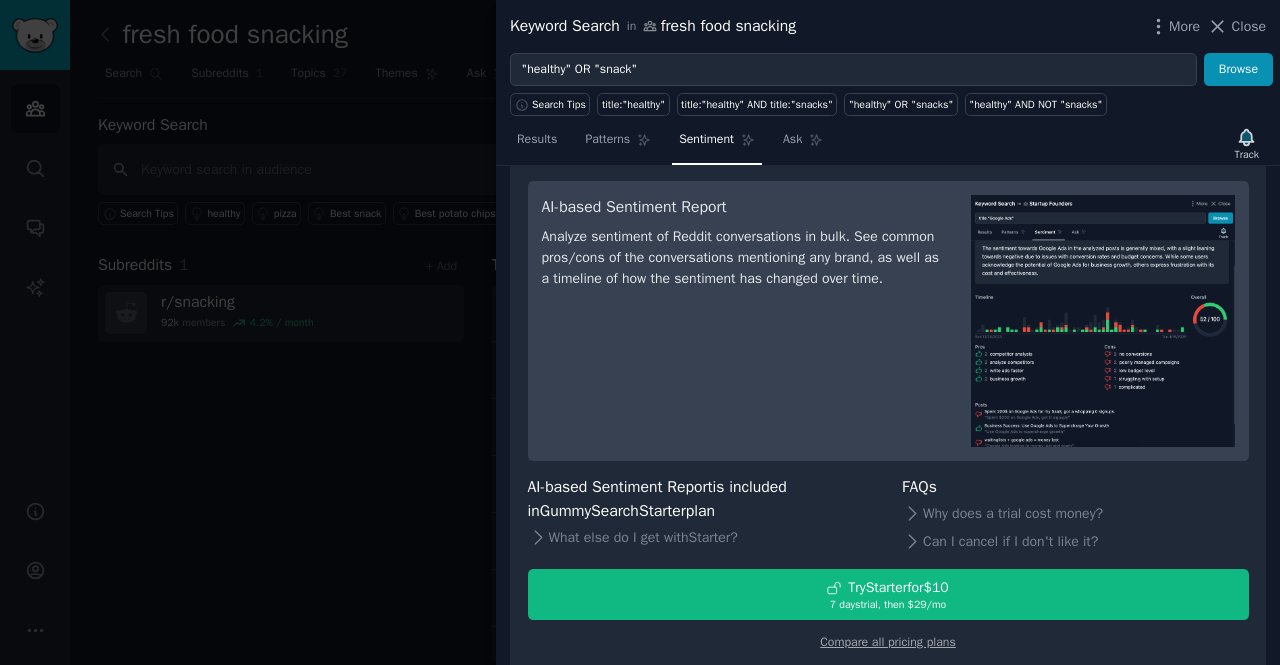 scroll, scrollTop: 70, scrollLeft: 0, axis: vertical 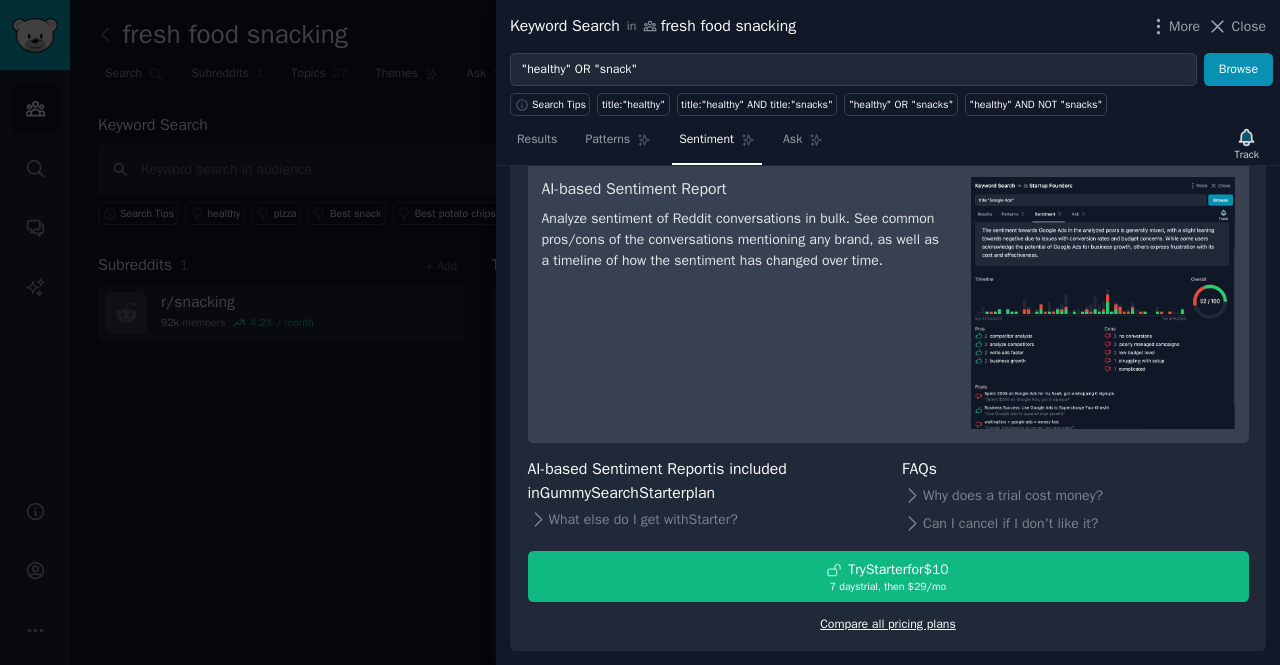 click on "Compare all pricing plans" at bounding box center (888, 624) 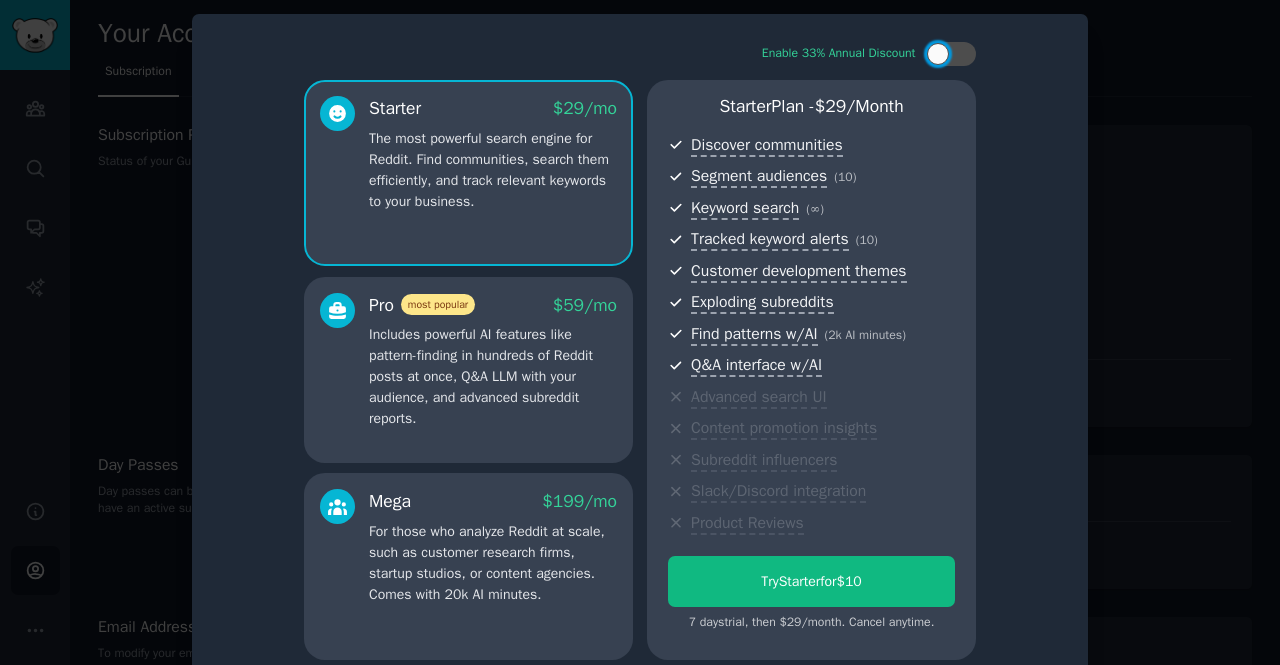 click on "Enable 33% Annual Discount Starter $[PRICE] /mo The most powerful search engine for Reddit. Find communities, search them efficiently, and track relevant keywords to your business. Pro most popular $[PRICE] /mo Includes powerful AI features like pattern-finding in hundreds of Reddit posts at once, Q&A LLM with your audience, and advanced subreddit reports. Mega $[PRICE] /mo For those who analyze Reddit at scale, such as customer research firms, startup studios, or content agencies. Comes with 20k AI minutes. Starter Plan - $[PRICE]/month Discover communities Segment audiences ( 10 ) Keyword search ( ∞ ) Tracked keyword alerts ( 10 ) Customer development themes Exploding subreddits Find patterns w/AI ( 2k AI minutes ) Q&A interface w/AI Advanced search UI Content promotion insights Subreddit influencers Slack/Discord integration Product Reviews Try Starter for $[PRICE] 7 days trial, then $[PRICE]/month. Cancel anytime." at bounding box center [640, 351] 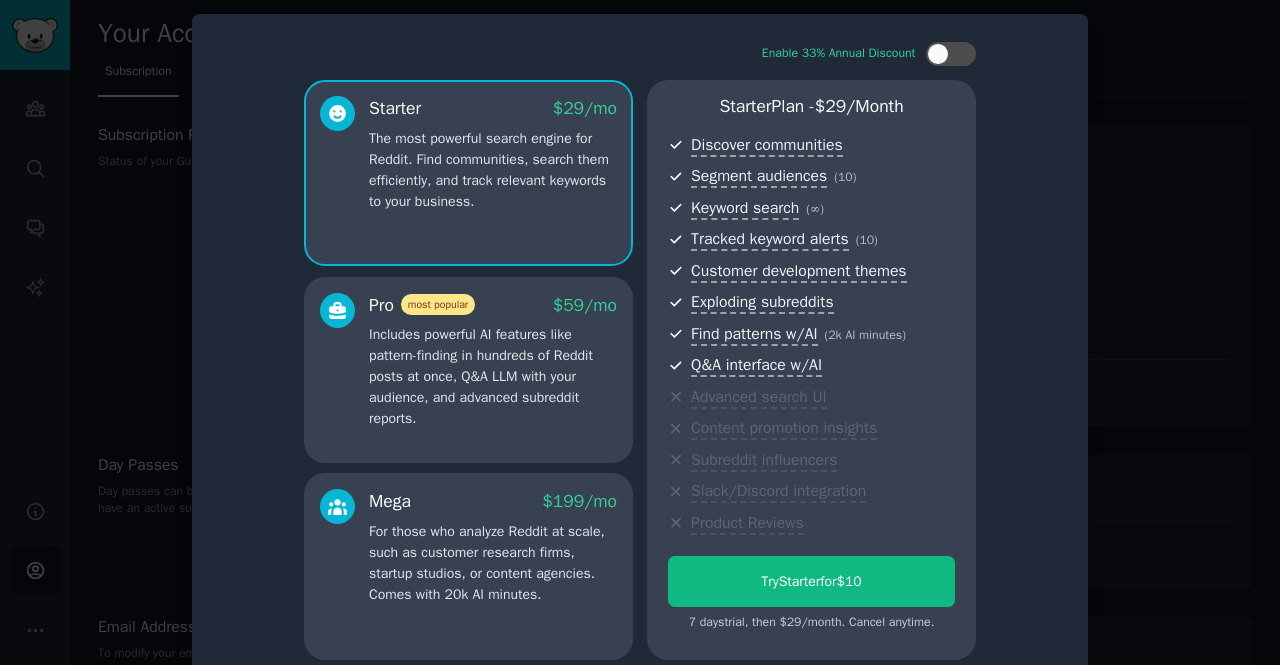 click at bounding box center [640, 332] 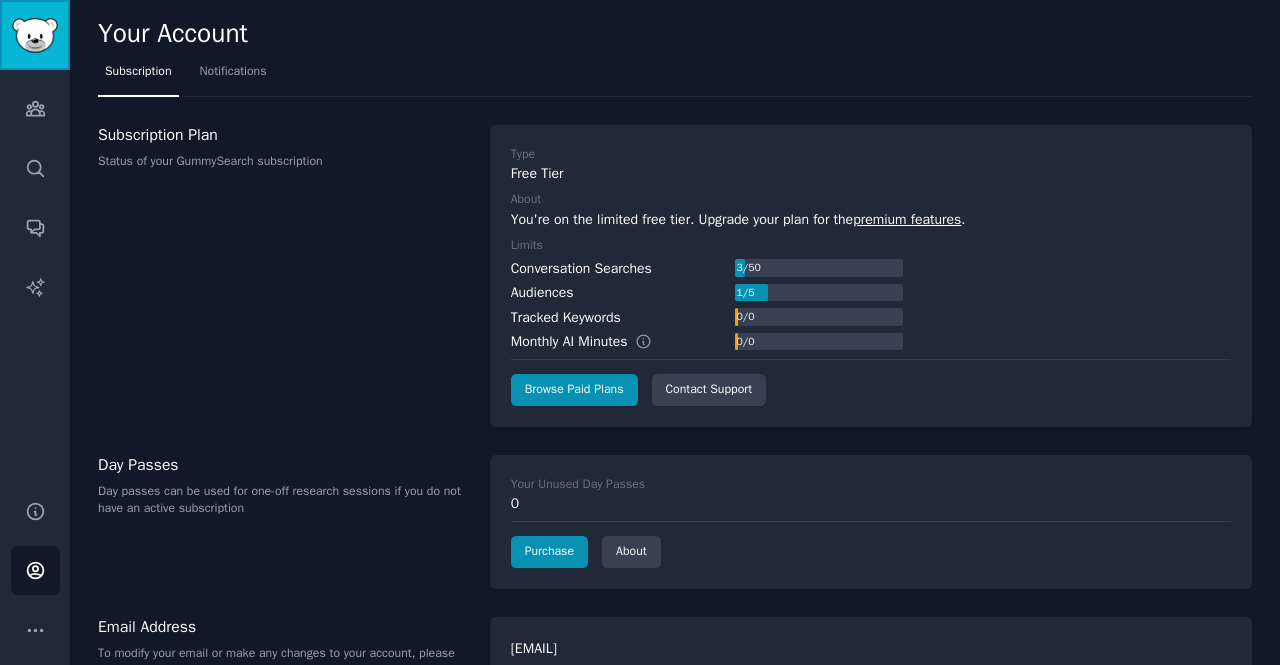 click at bounding box center (35, 35) 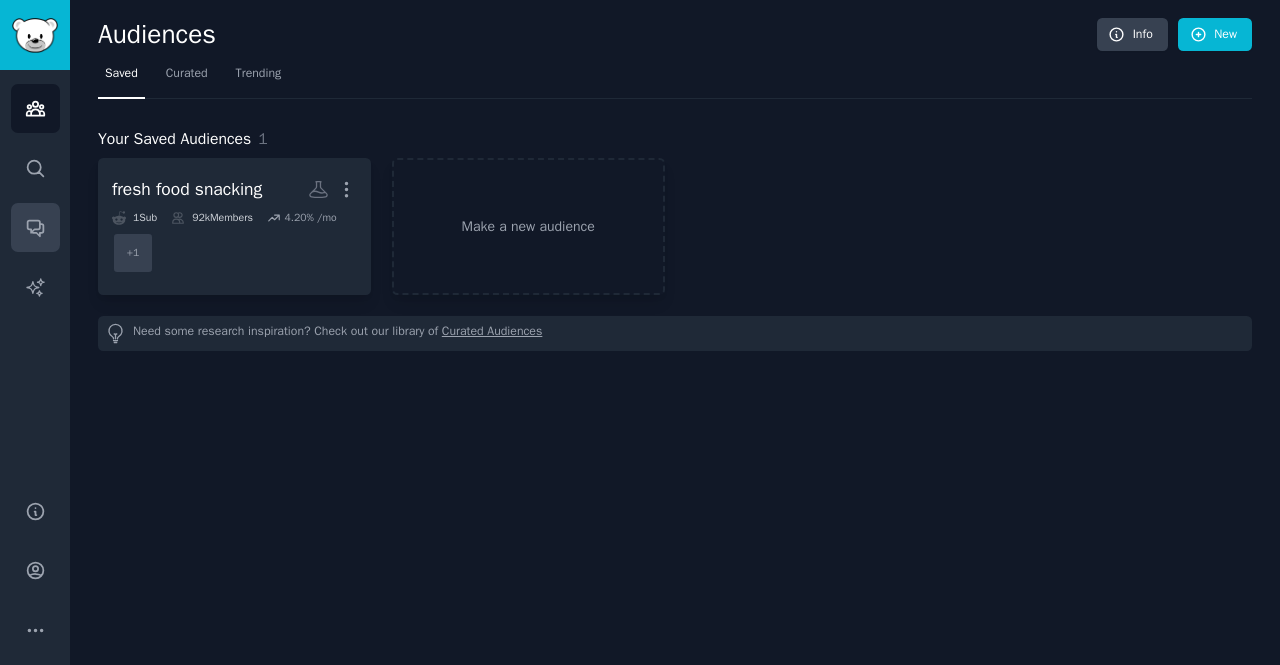 click on "Conversations" at bounding box center [35, 227] 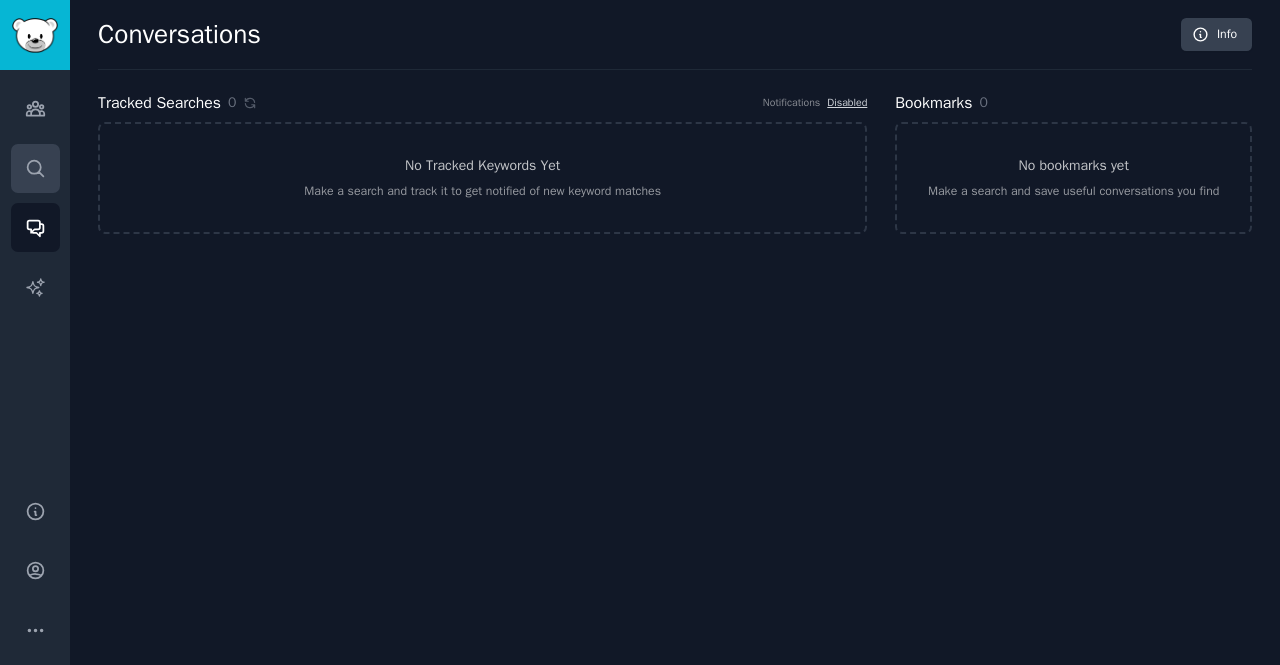 click 